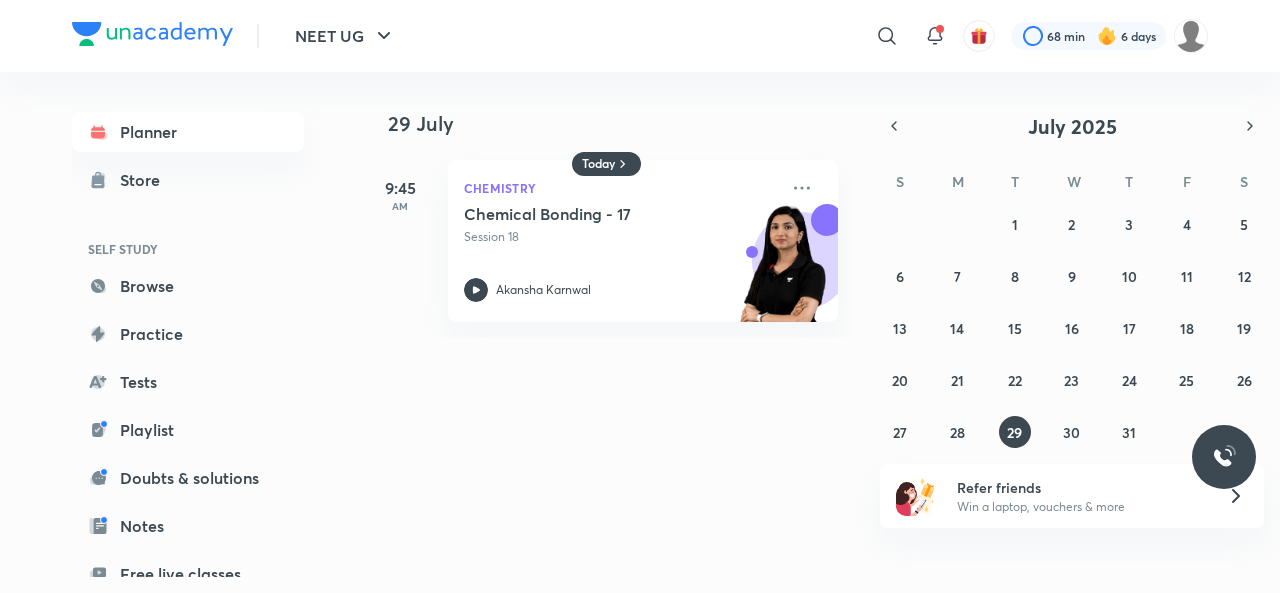 scroll, scrollTop: 0, scrollLeft: 0, axis: both 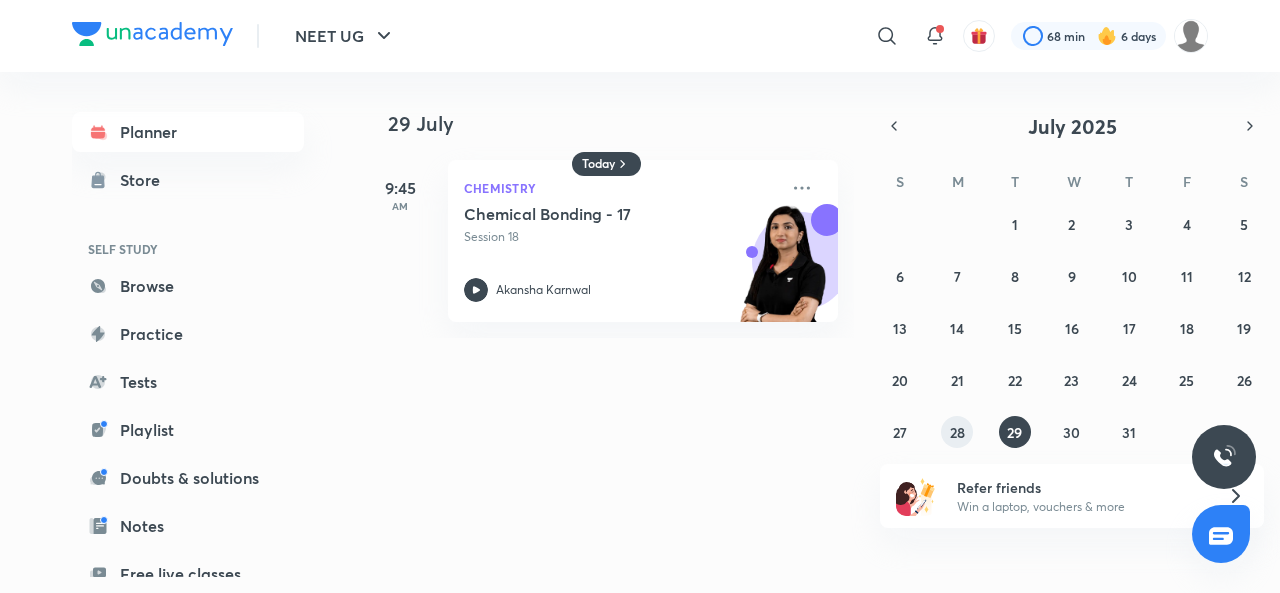 click on "28" at bounding box center [957, 432] 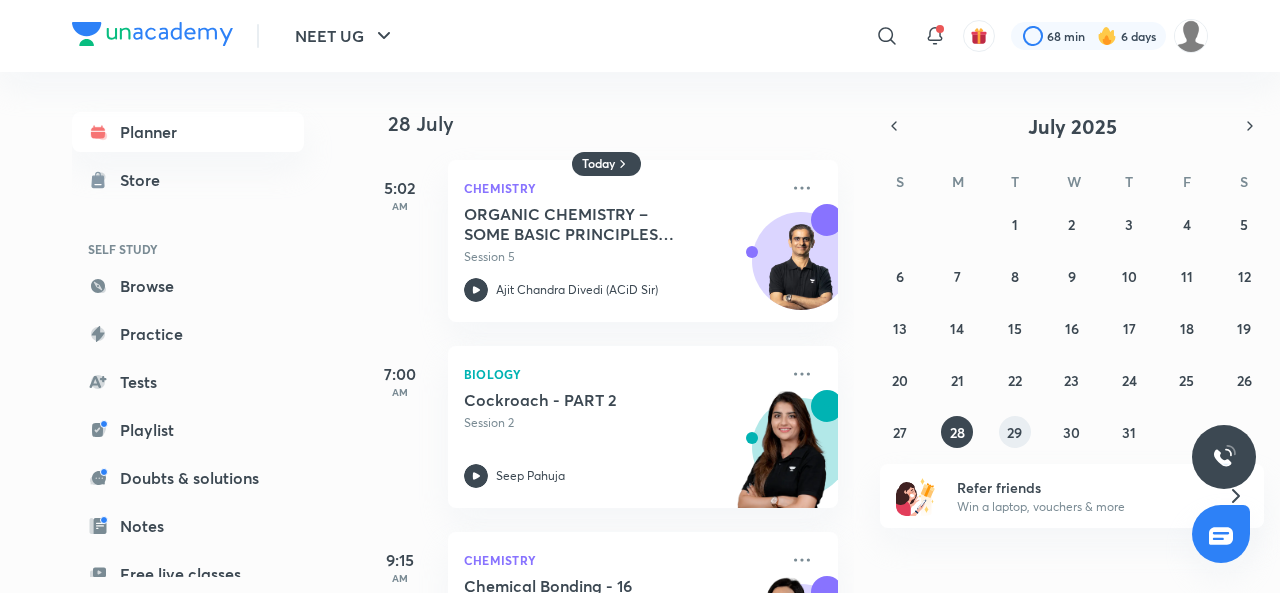 click on "29" at bounding box center [1014, 432] 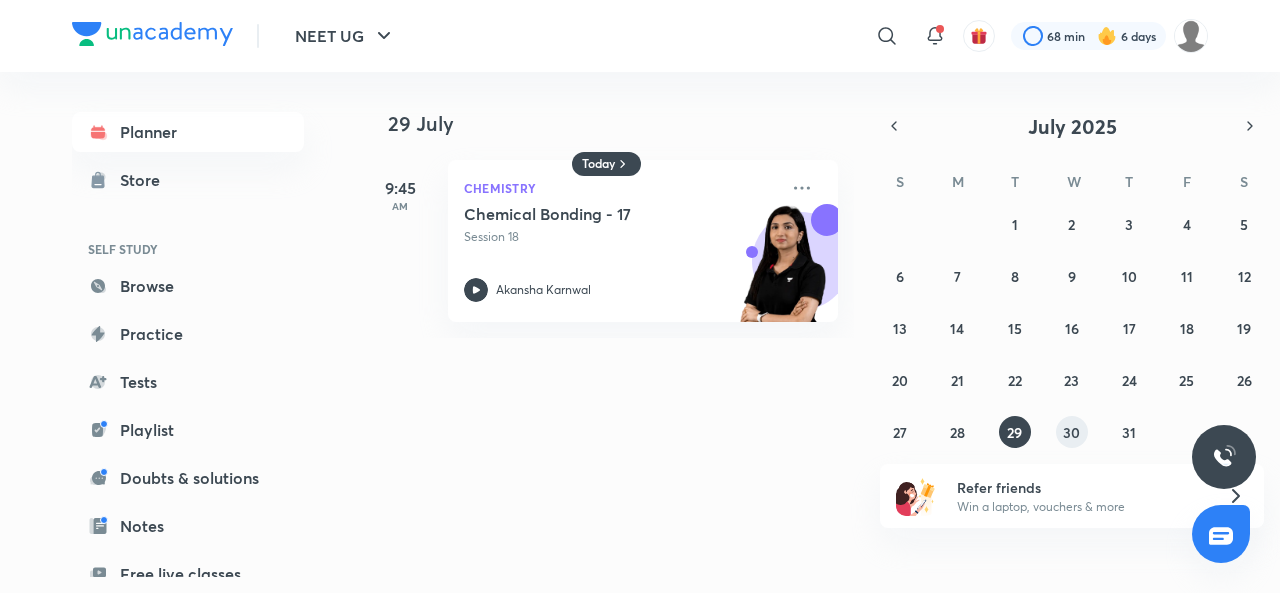 click on "30" at bounding box center (1071, 432) 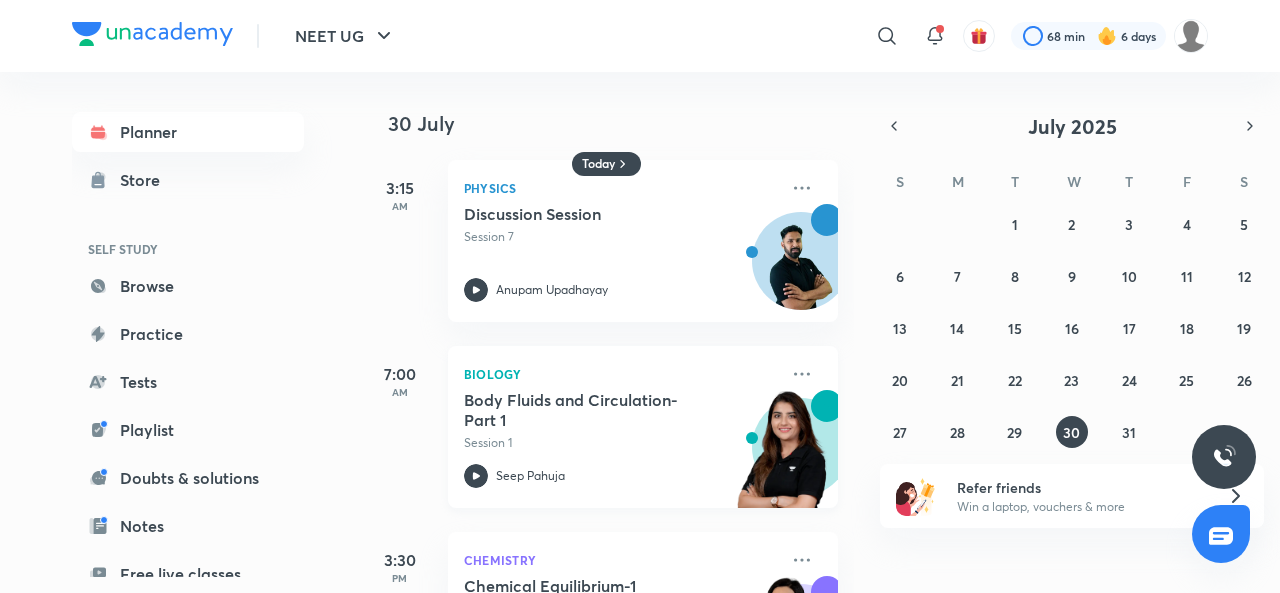 click 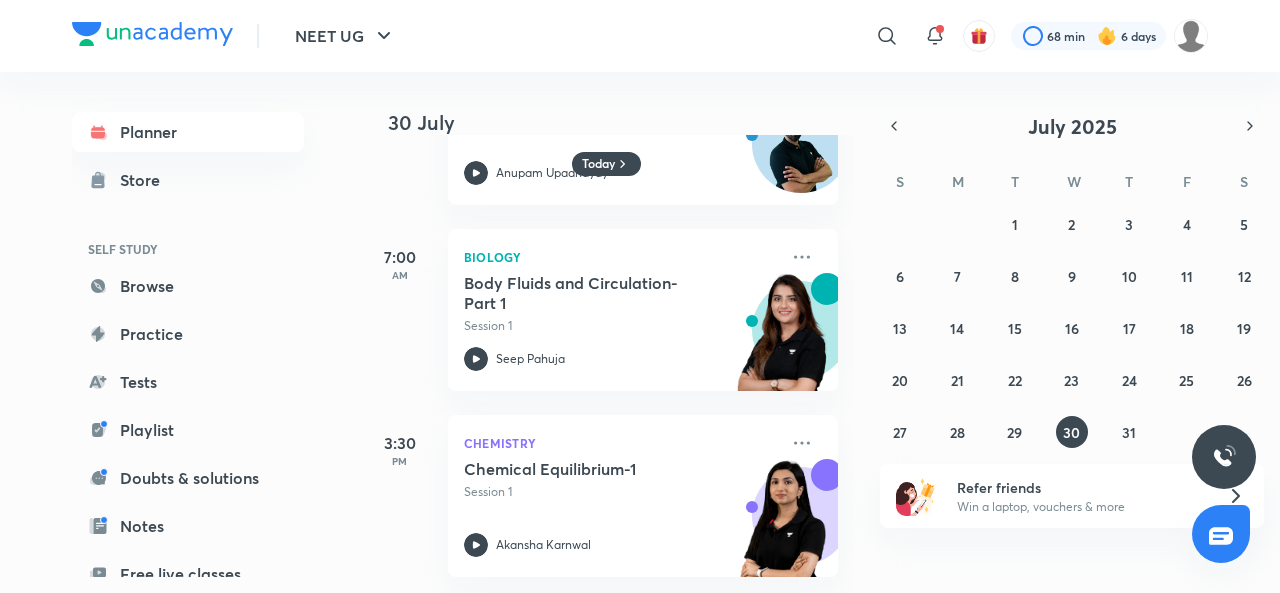 scroll, scrollTop: 120, scrollLeft: 0, axis: vertical 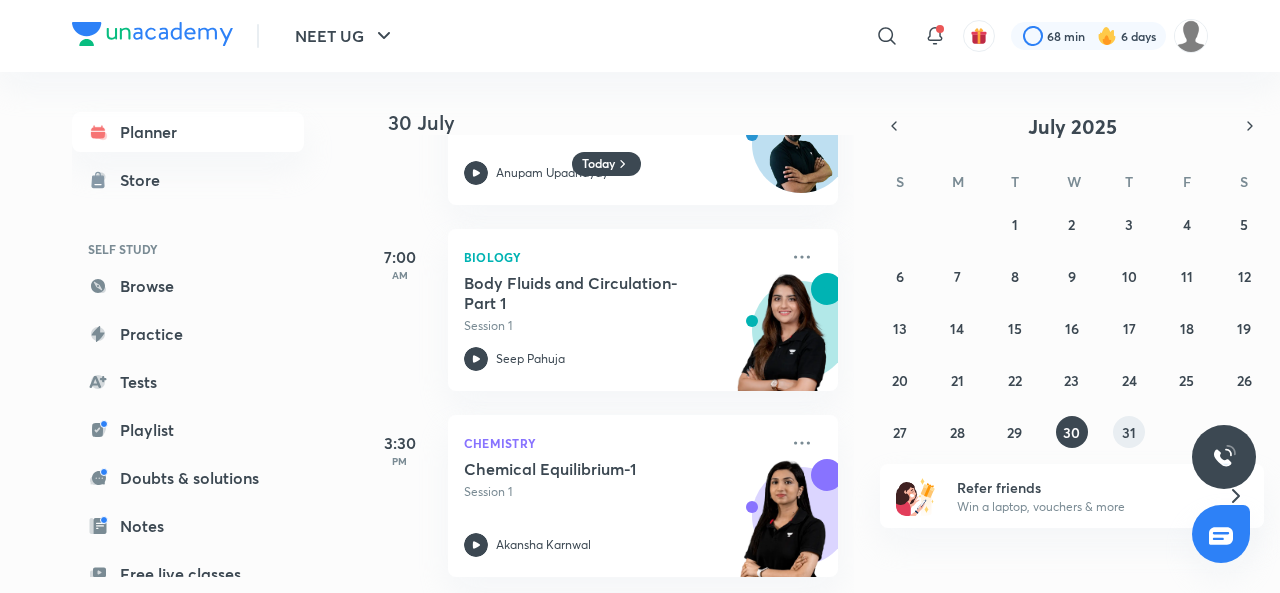 click on "31" at bounding box center [1129, 432] 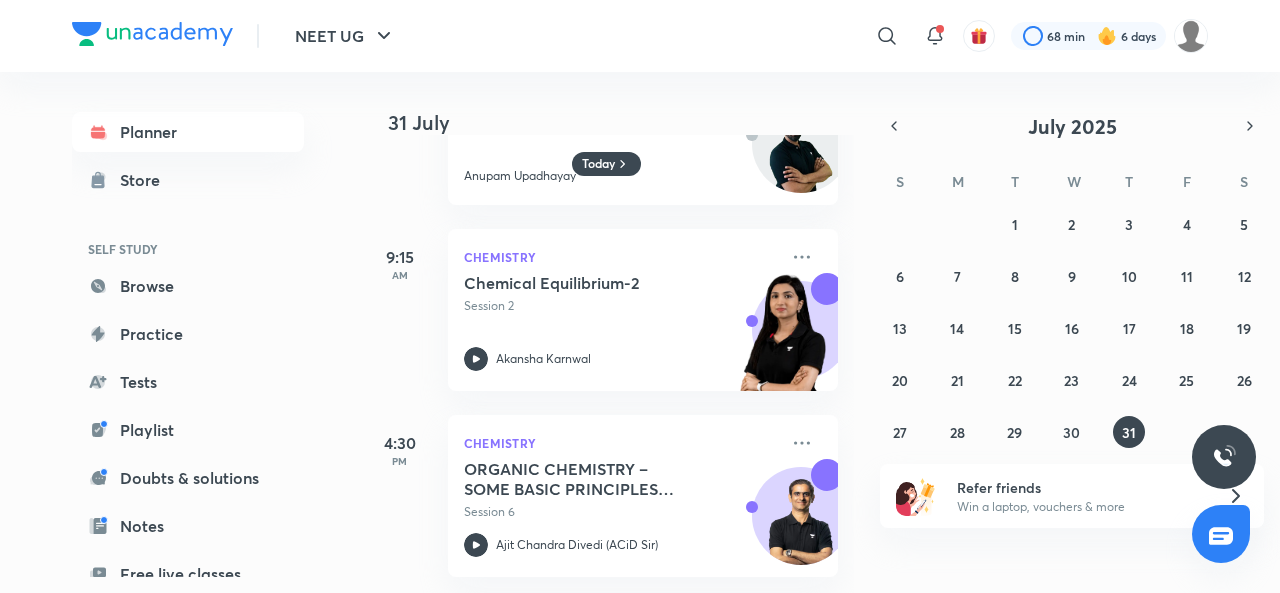 scroll, scrollTop: 132, scrollLeft: 0, axis: vertical 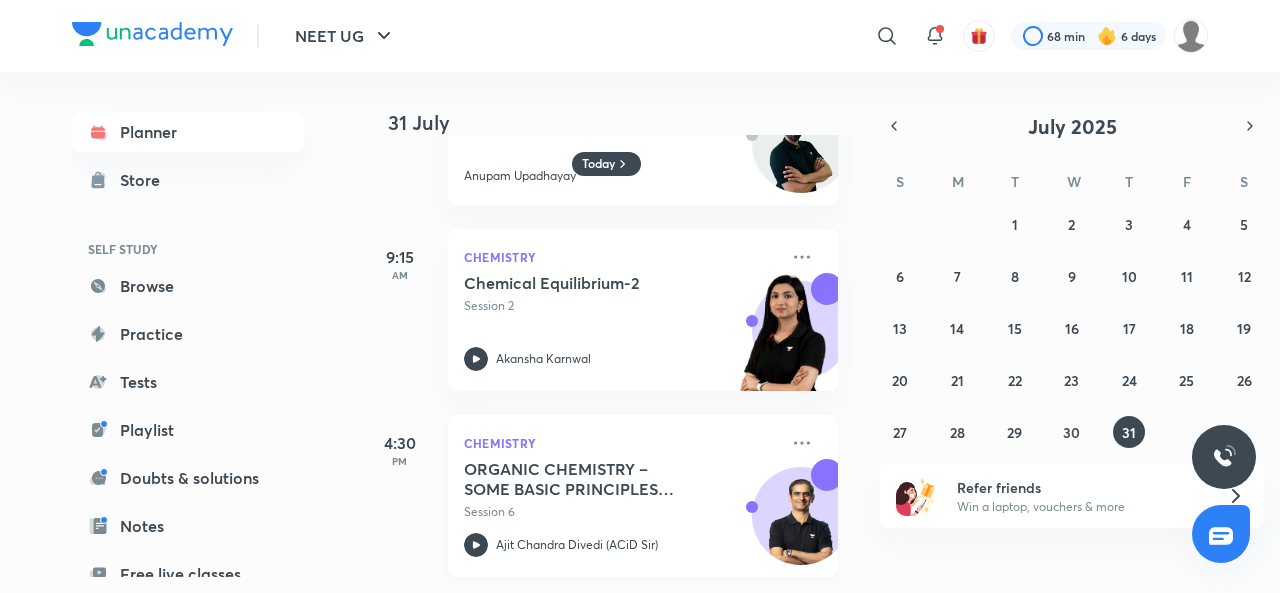 click 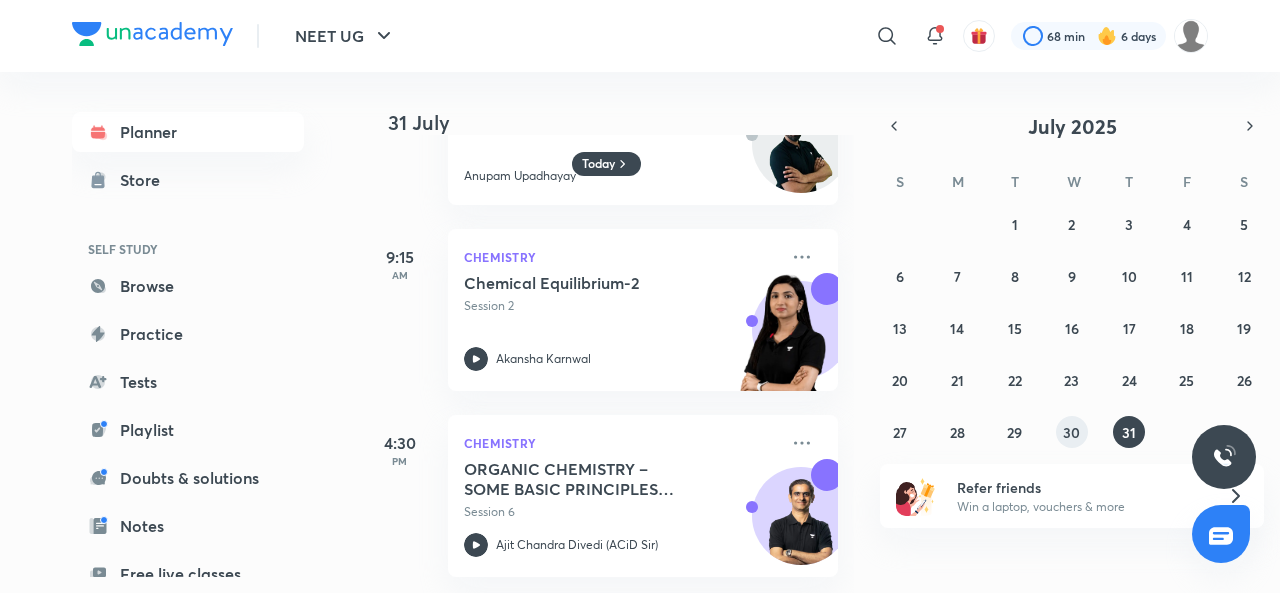 click on "30" at bounding box center (1071, 432) 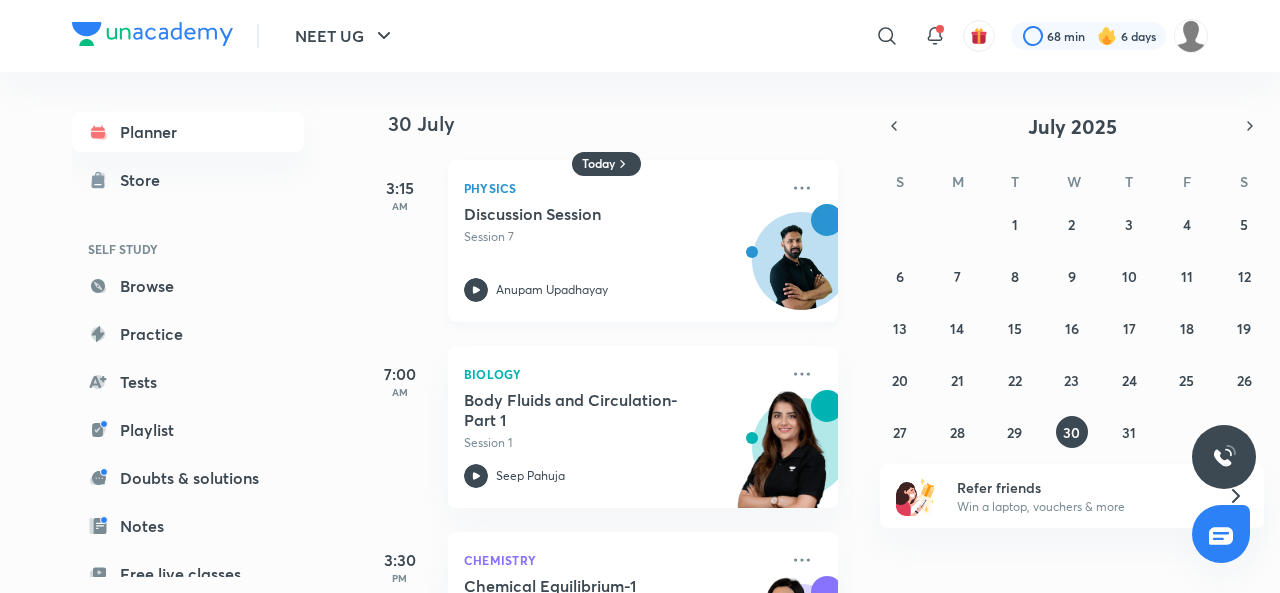 click 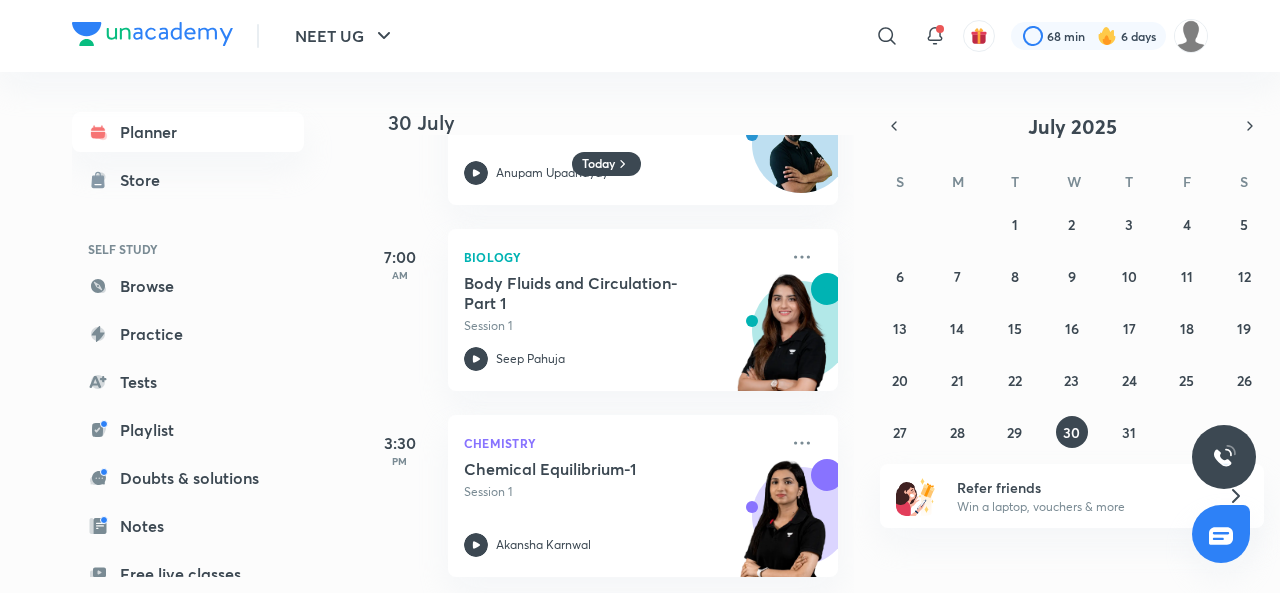 scroll, scrollTop: 132, scrollLeft: 0, axis: vertical 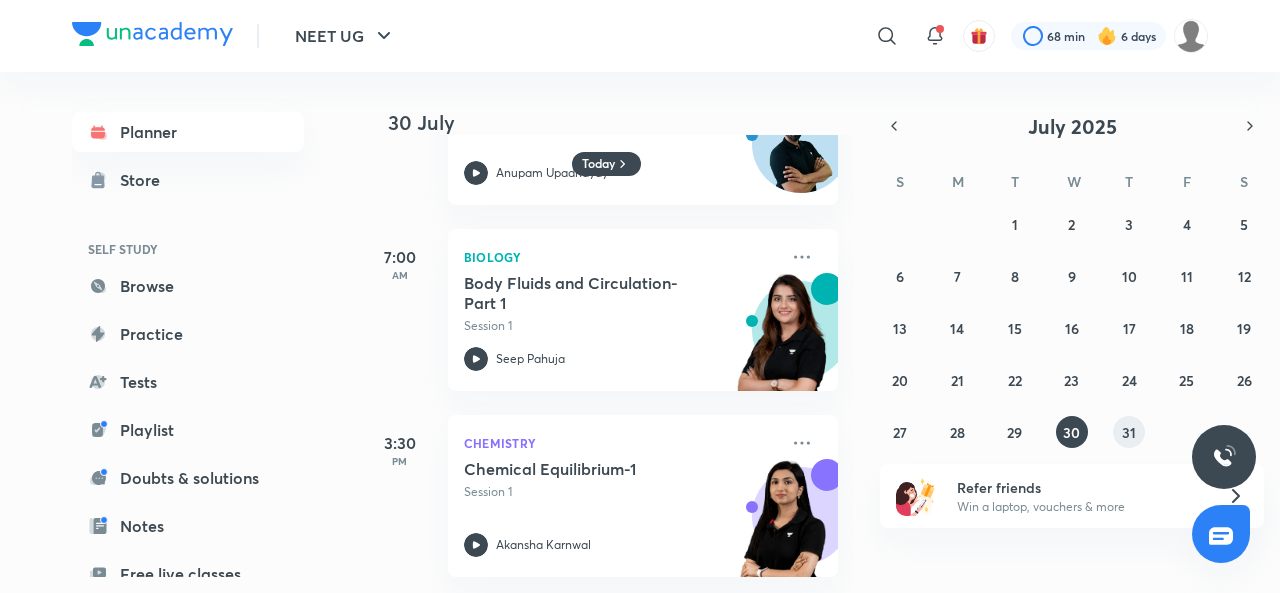 click on "31" at bounding box center (1129, 432) 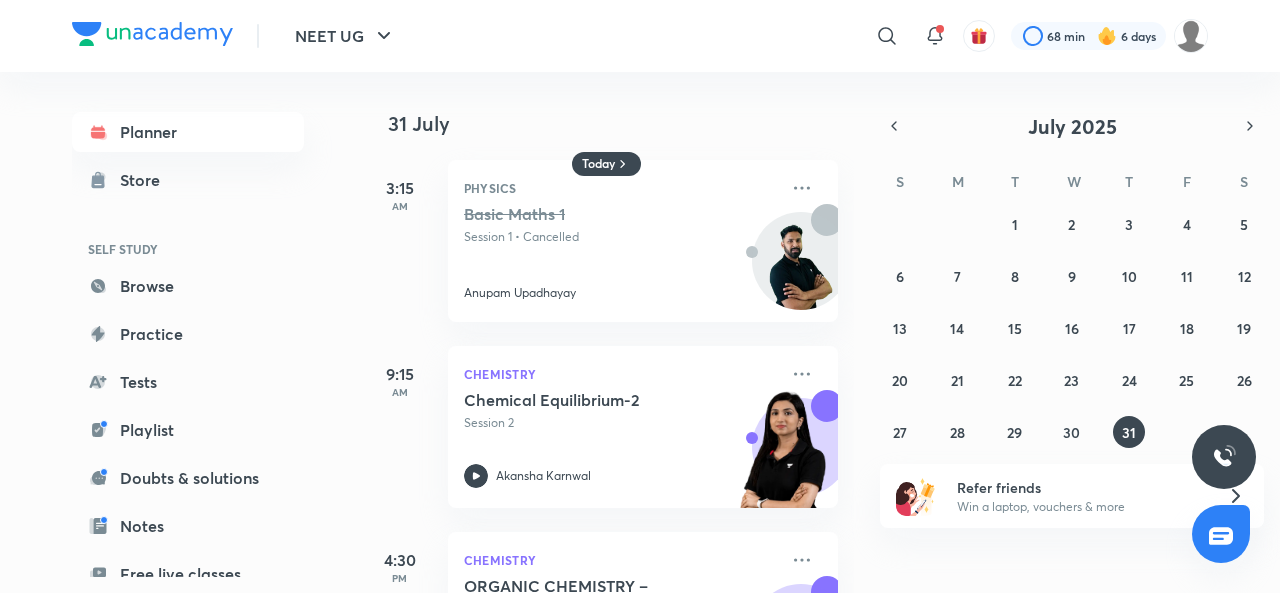 click on "[DAY] [MONTH] [TIME] Physics Basic Maths 1 Session 1 • Cancelled [NAME] [TIME] Chemistry Chemical Equilibrium-2 Session 2 [NAME] [TIME] Chemistry ORGANIC CHEMISTRY – SOME BASIC PRINCIPLES AND TECHNIQUES (IUPAC Nomenclature) - 6 Session 6 [NAME] ([INITIALS] [INITIALS] [INITIALS] Sir)" at bounding box center [607, 332] 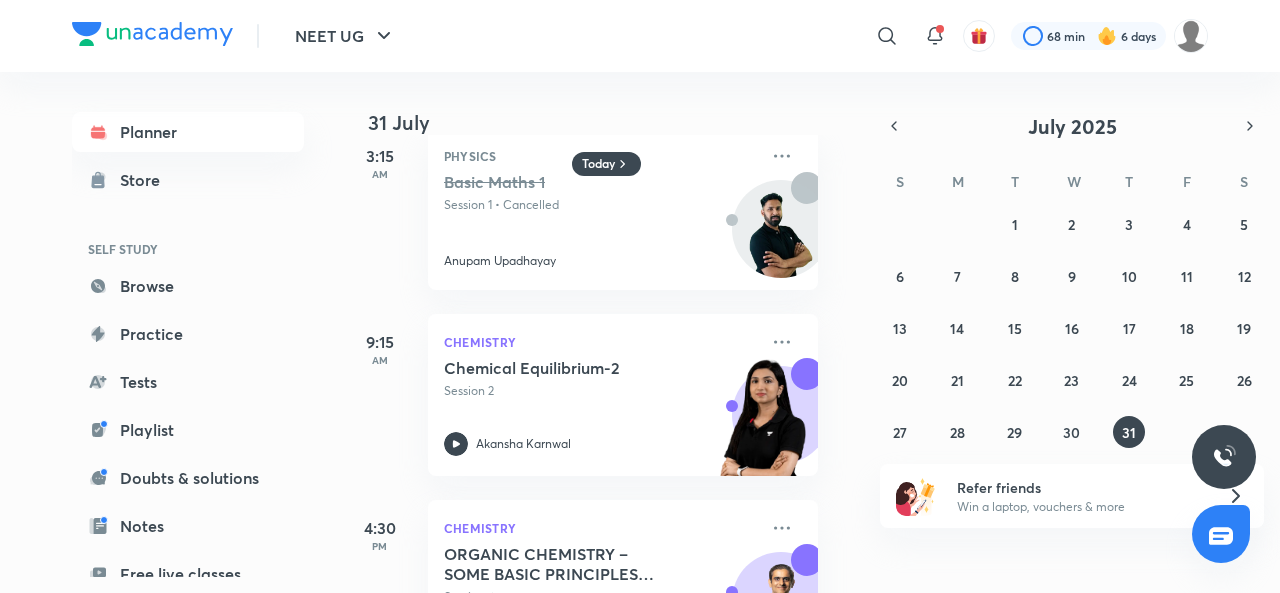 click on "[DAY] [MONTH] [TIME] Physics Basic Maths 1 Session 1 • Cancelled [NAME] [TIME] Chemistry Chemical Equilibrium-2 Session 2 [NAME] [TIME] Chemistry ORGANIC CHEMISTRY – SOME BASIC PRINCIPLES AND TECHNIQUES (IUPAC Nomenclature) - 6 Session 6 [NAME] ([INITIALS] [INITIALS] [INITIALS] Sir)" at bounding box center (607, 332) 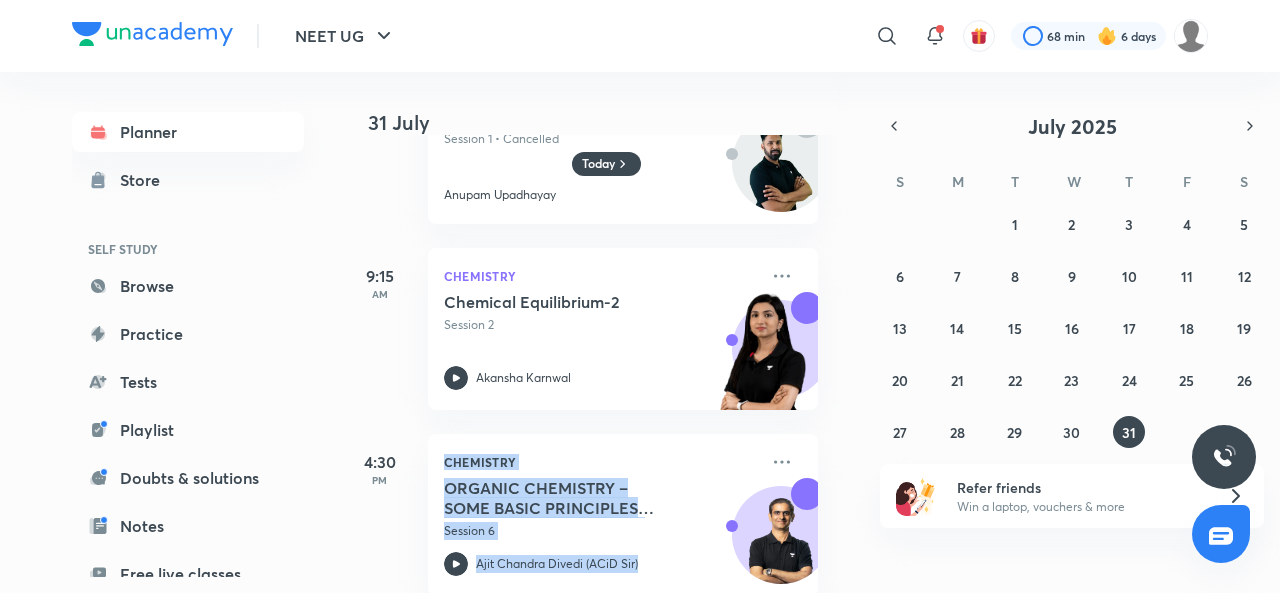 click on "[DAY] [MONTH] [TIME] Physics Basic Maths 1 Session 1 • Cancelled [NAME] [TIME] Chemistry Chemical Equilibrium-2 Session 2 [NAME] [TIME] Chemistry ORGANIC CHEMISTRY – SOME BASIC PRINCIPLES AND TECHNIQUES (IUPAC Nomenclature) - 6 Session 6 [NAME] ([INITIALS] [INITIALS] [INITIALS] Sir)" at bounding box center [607, 332] 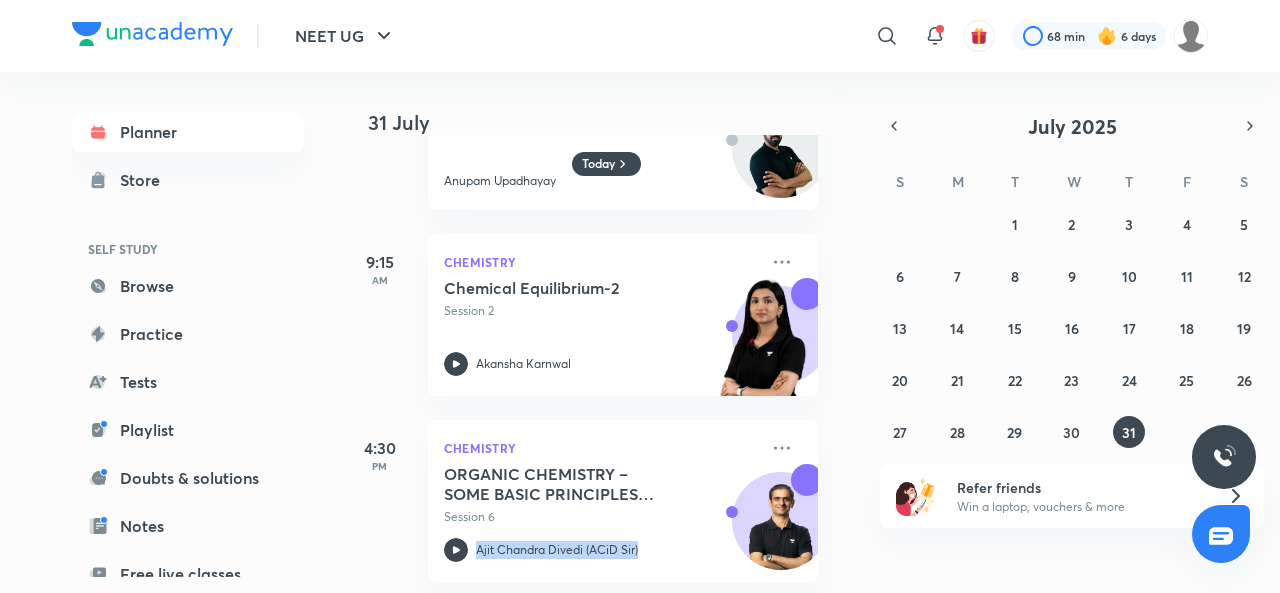 click on "[DAY] [MONTH] [TIME] Physics Basic Maths 1 Session 1 • Cancelled [NAME] [TIME] Chemistry Chemical Equilibrium-2 Session 2 [NAME] [TIME] Chemistry ORGANIC CHEMISTRY – SOME BASIC PRINCIPLES AND TECHNIQUES (IUPAC Nomenclature) - 6 Session 6 [NAME] ([INITIALS] [INITIALS] [INITIALS] Sir)" at bounding box center (607, 332) 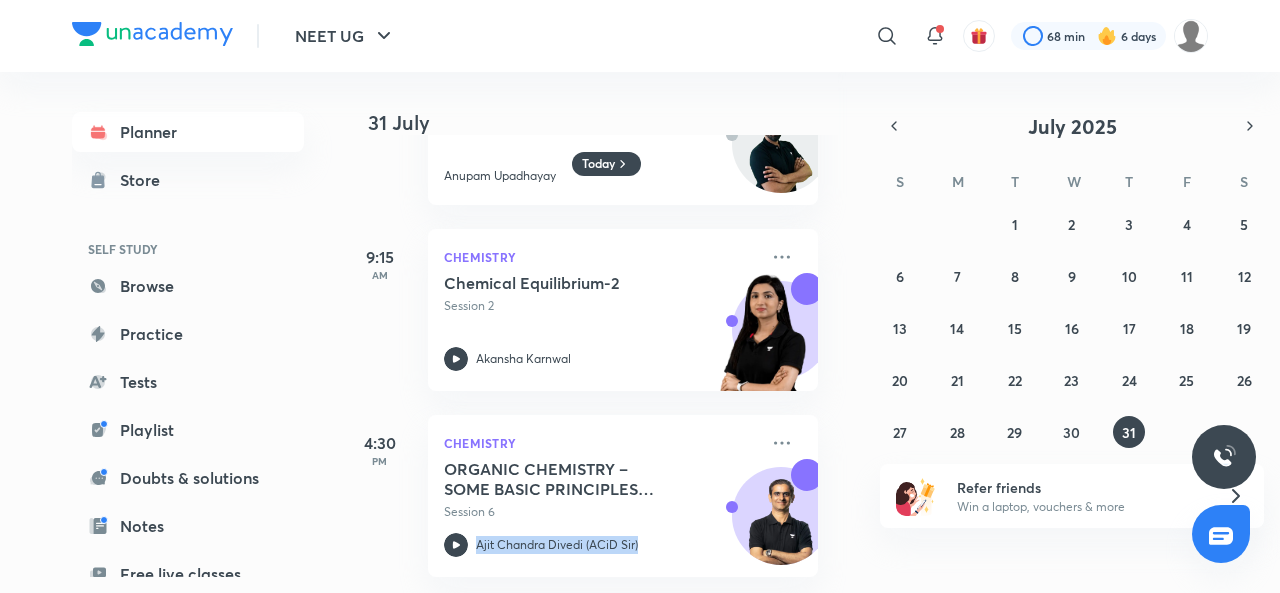 click on "[DAY] [MONTH] [TIME] Physics Basic Maths 1 Session 1 • Cancelled [NAME] [TIME] Chemistry Chemical Equilibrium-2 Session 2 [NAME] [TIME] Chemistry ORGANIC CHEMISTRY – SOME BASIC PRINCIPLES AND TECHNIQUES (IUPAC Nomenclature) - 6 Session 6 [NAME] ([INITIALS] [INITIALS] [INITIALS] Sir)" at bounding box center [607, 332] 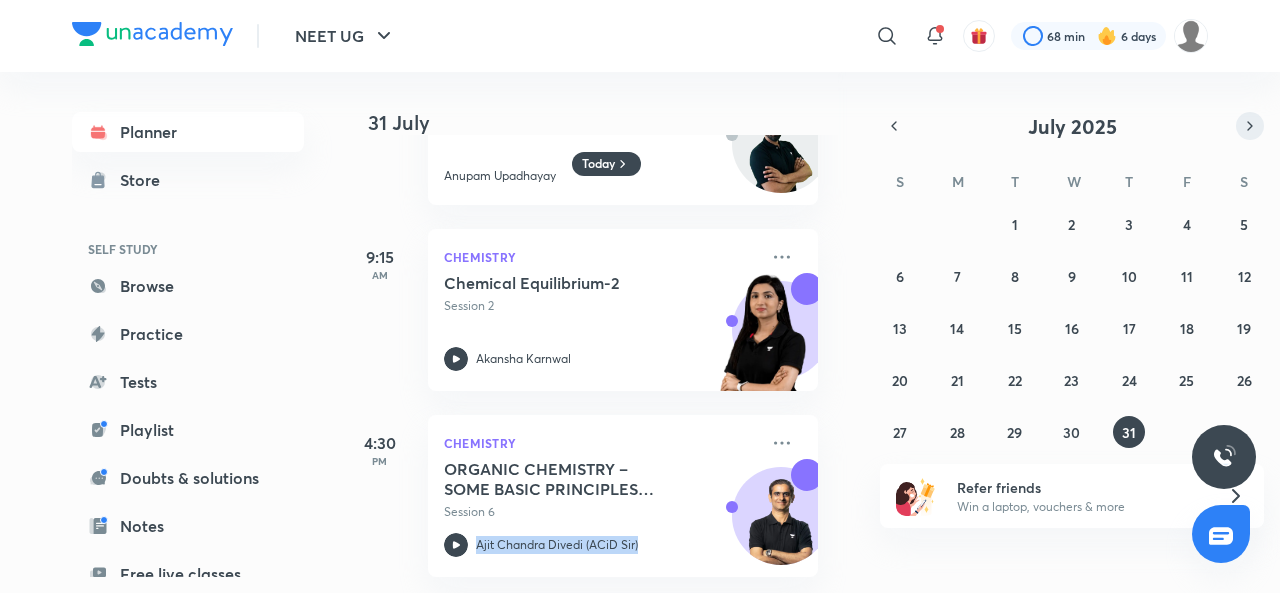 click 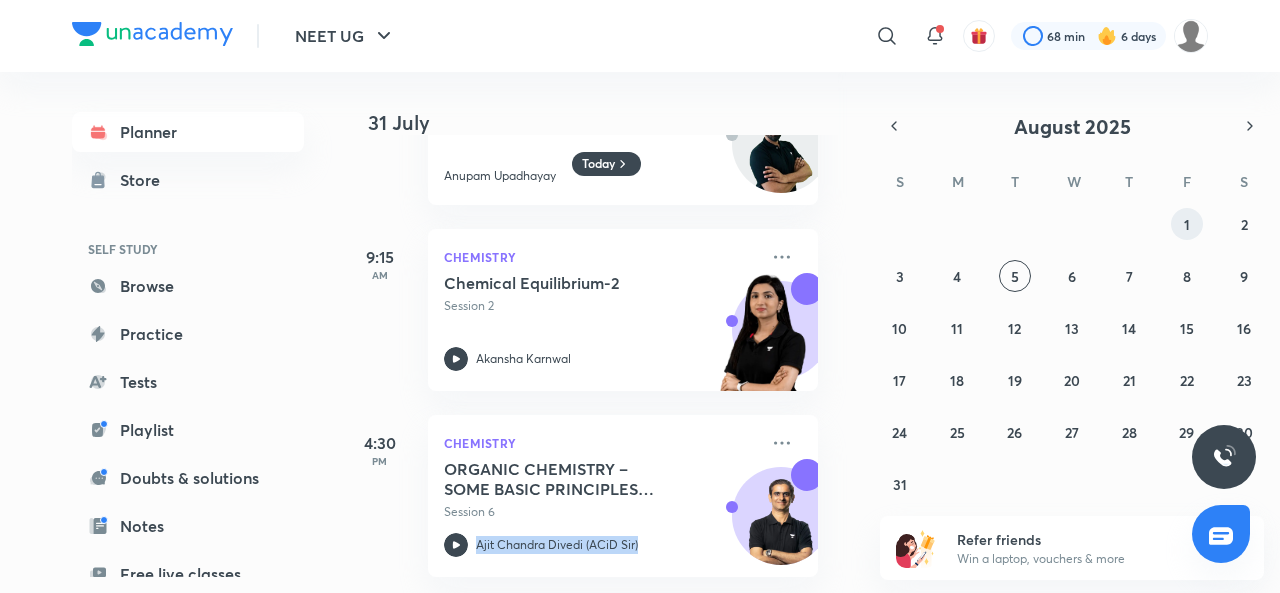 click on "1" at bounding box center (1187, 224) 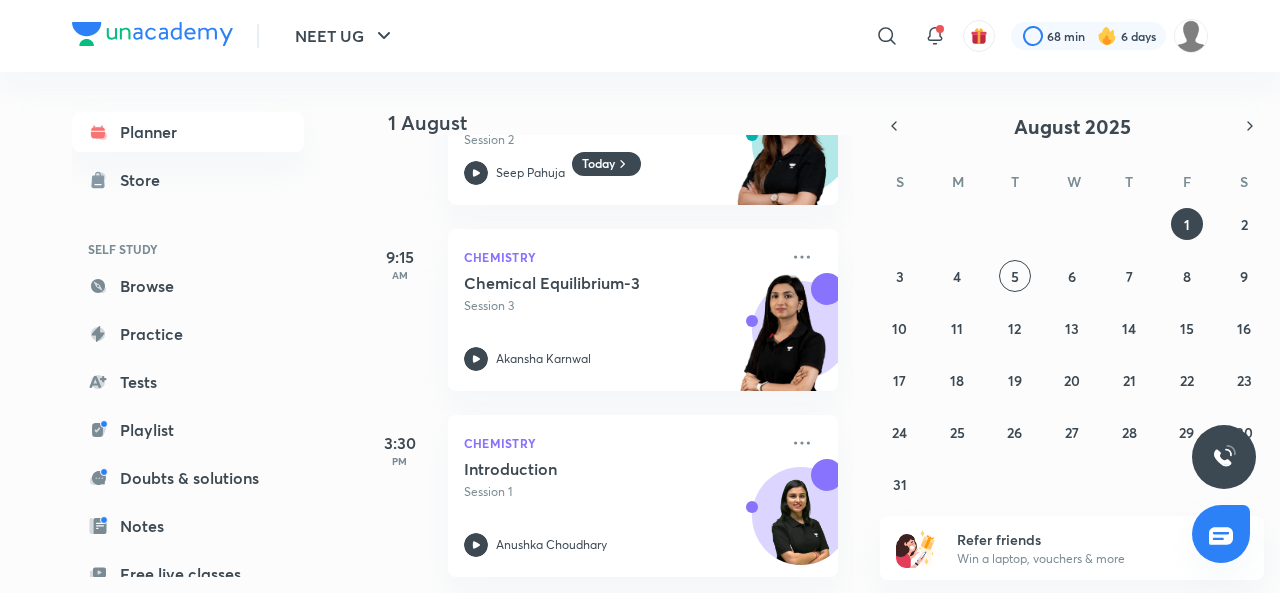 scroll, scrollTop: 318, scrollLeft: 0, axis: vertical 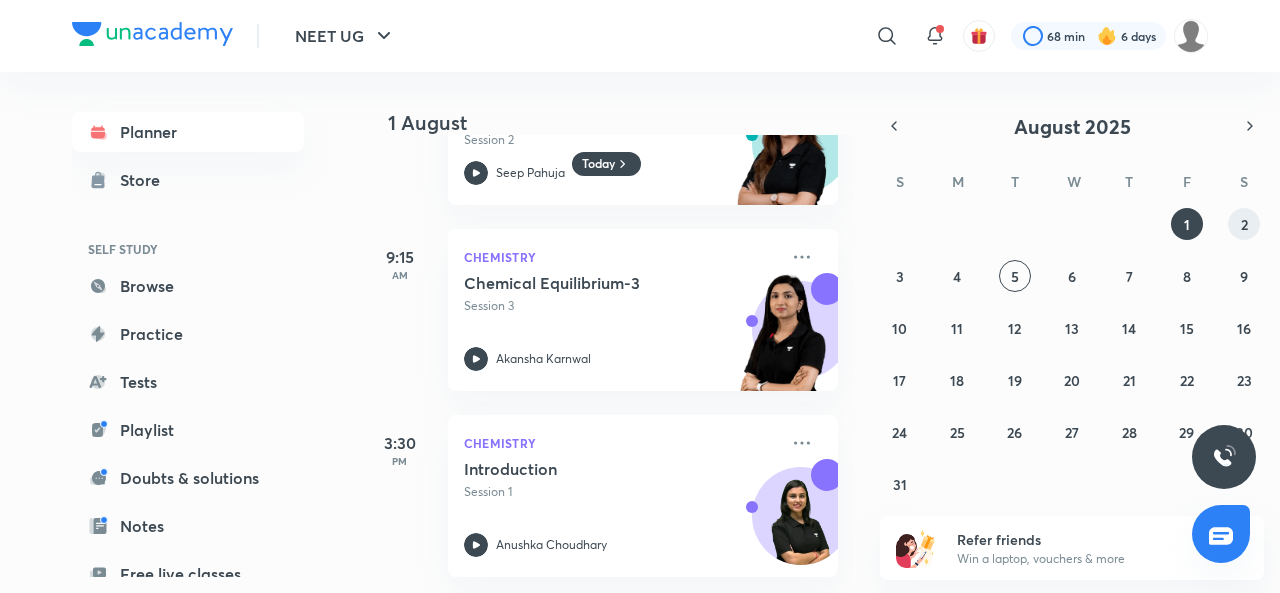 click on "2" at bounding box center [1244, 224] 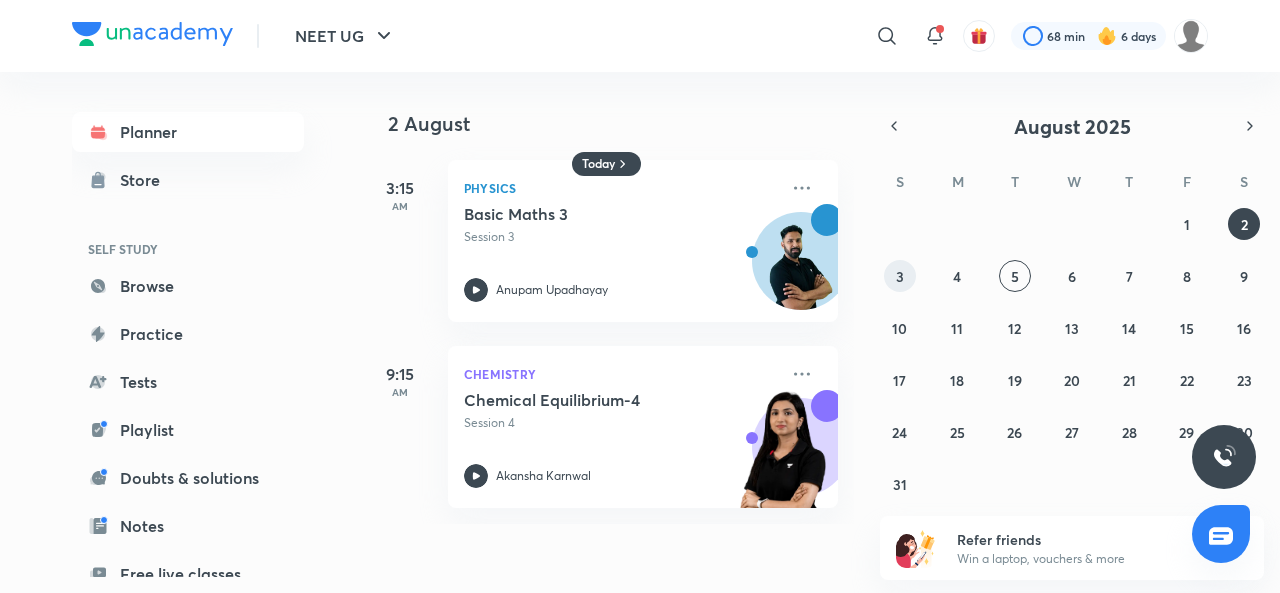 click on "3" at bounding box center (900, 276) 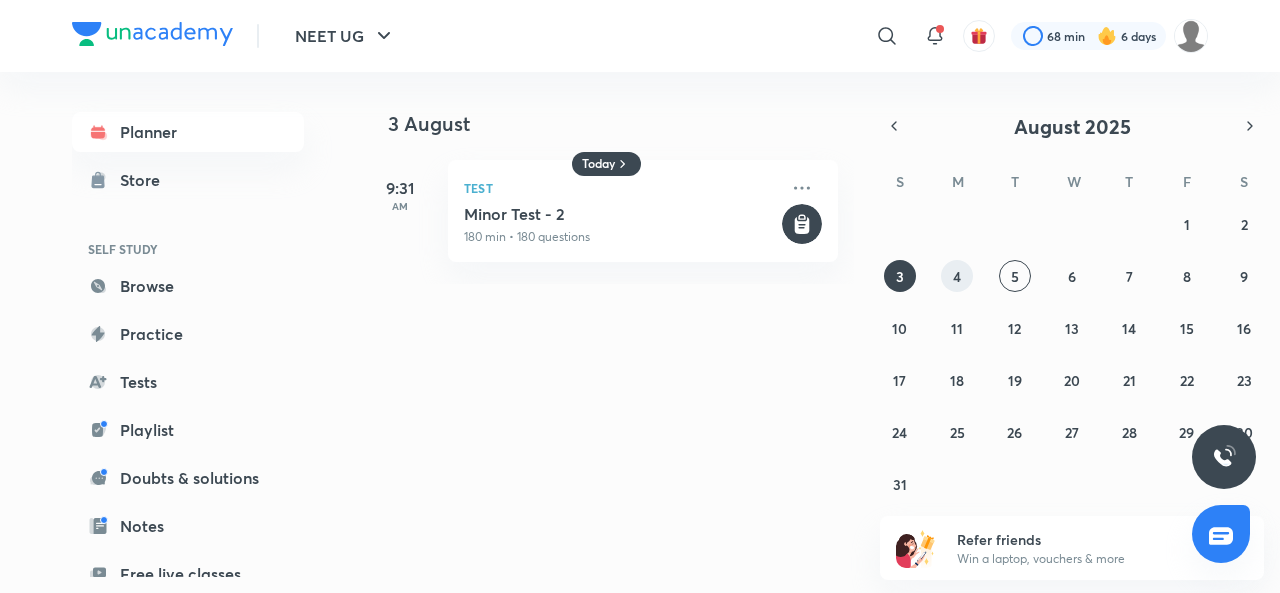 click on "4" at bounding box center (957, 276) 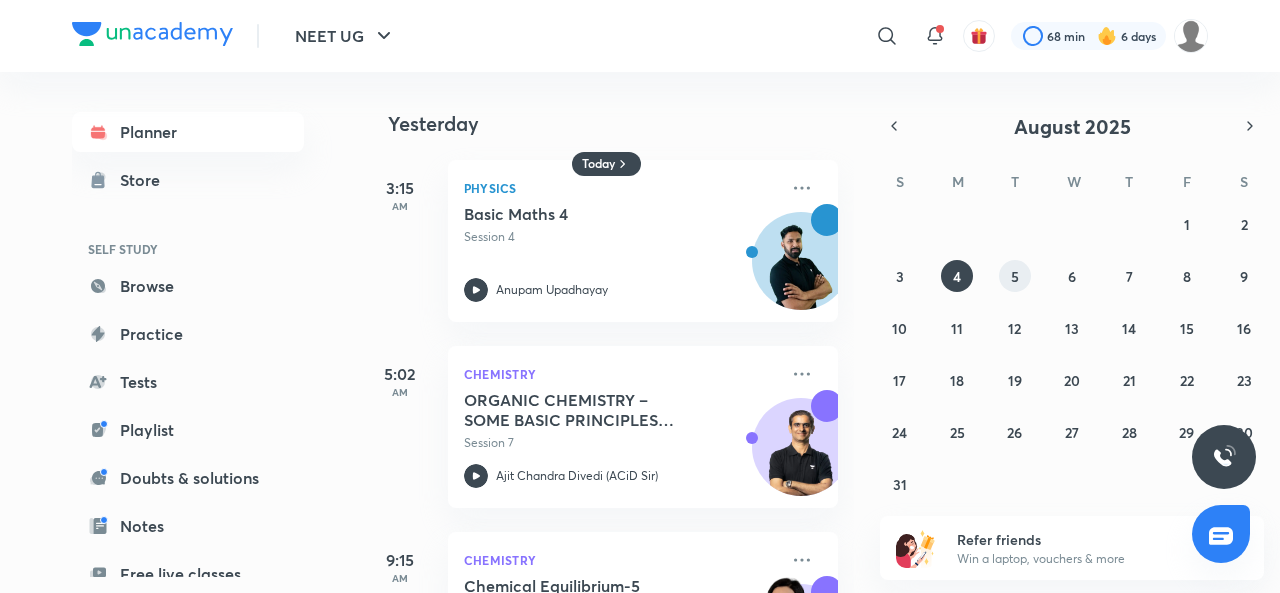click on "5" at bounding box center (1015, 276) 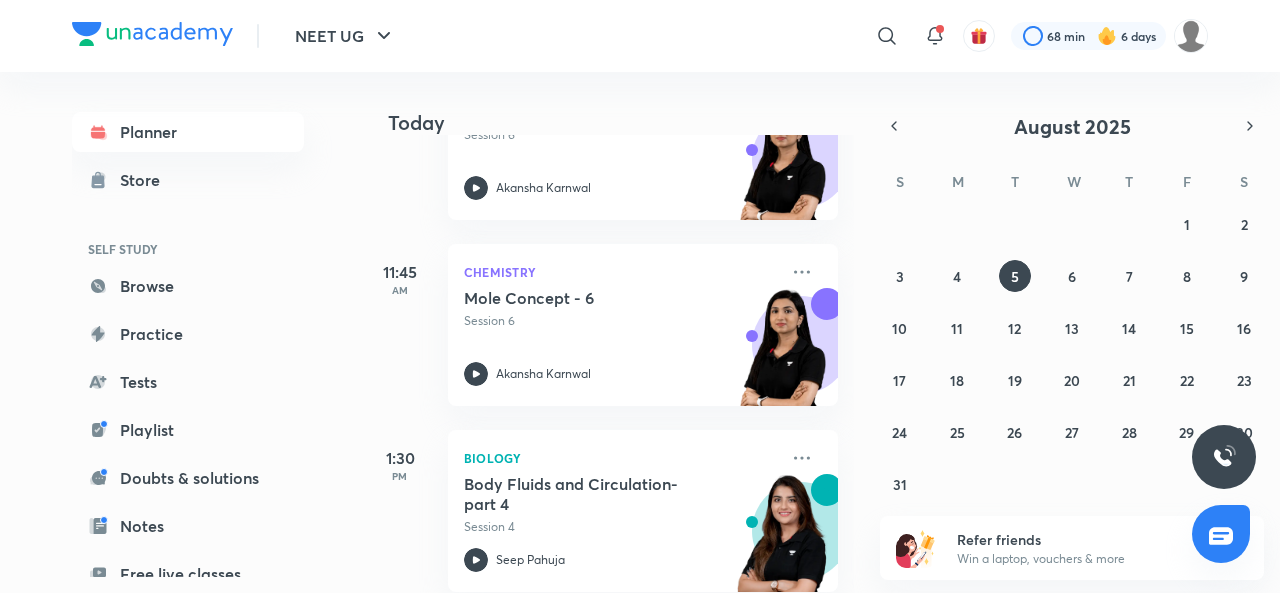 scroll, scrollTop: 840, scrollLeft: 0, axis: vertical 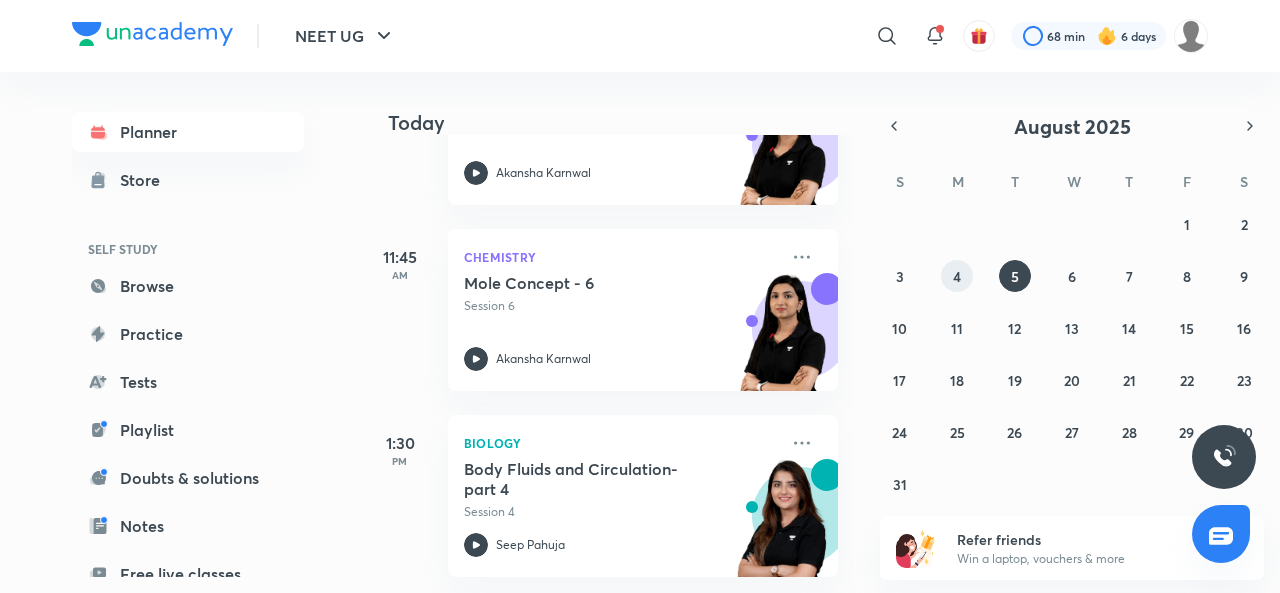 click on "4" at bounding box center (957, 276) 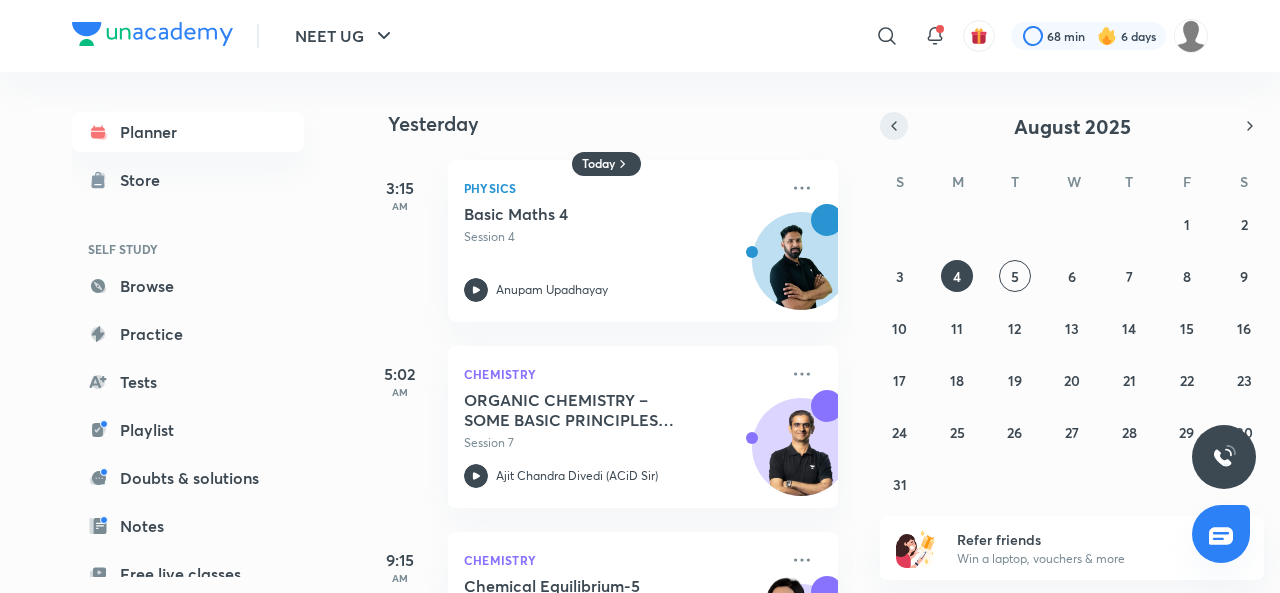 click 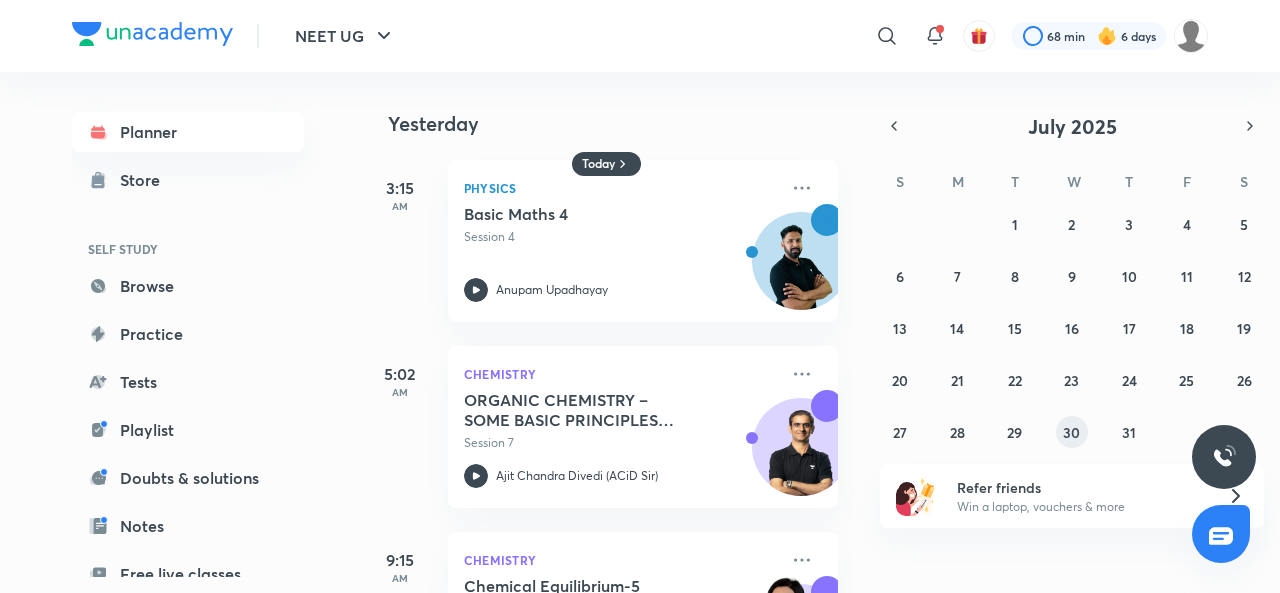 click on "30" at bounding box center (1071, 432) 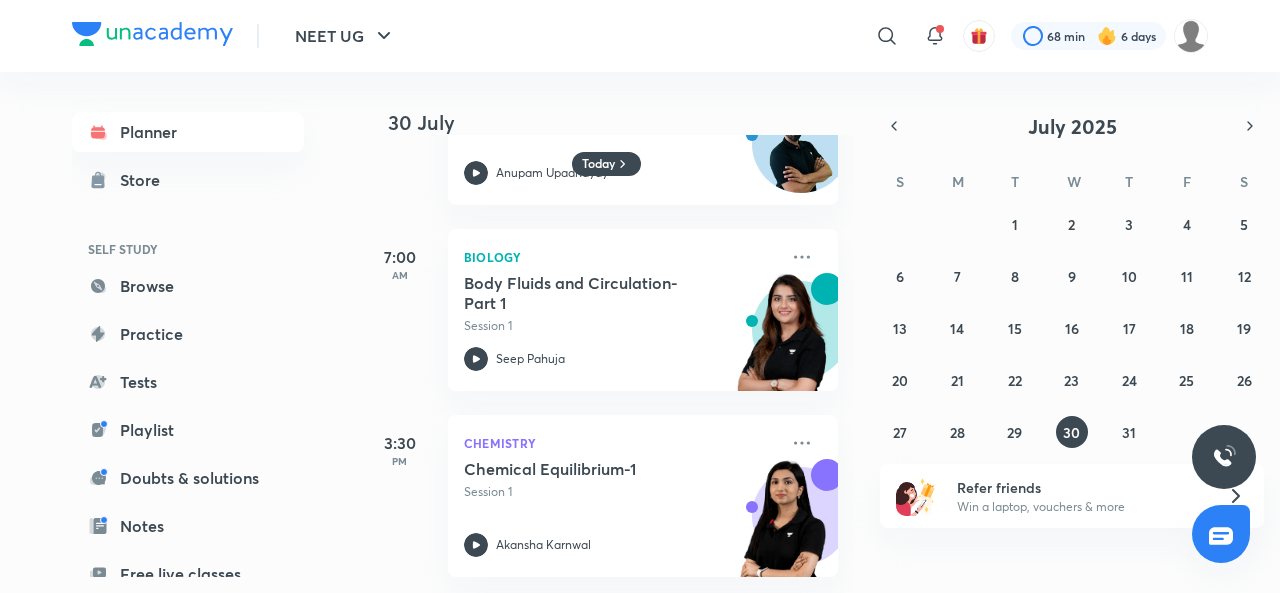 scroll, scrollTop: 132, scrollLeft: 0, axis: vertical 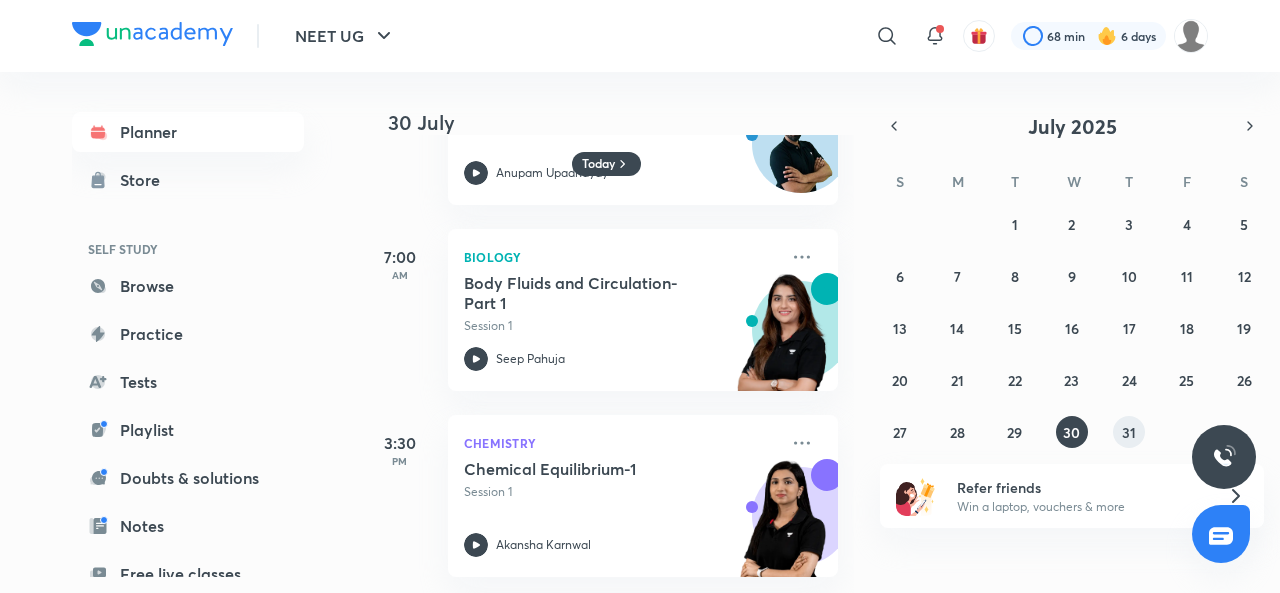 click on "31" at bounding box center (1129, 432) 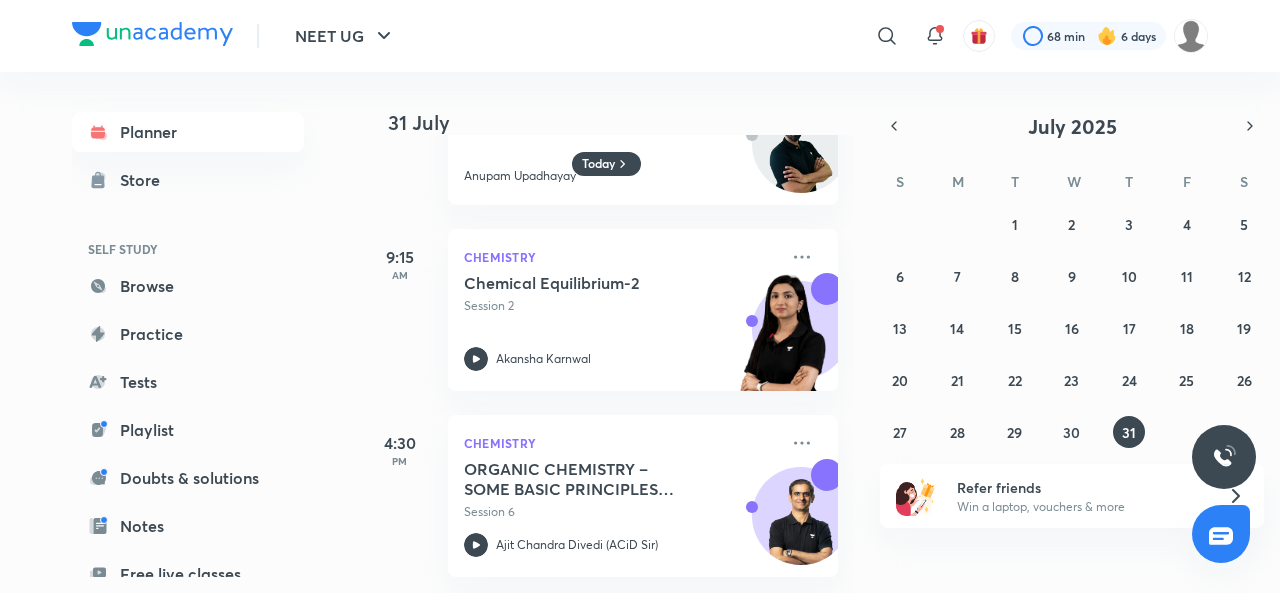 scroll, scrollTop: 132, scrollLeft: 0, axis: vertical 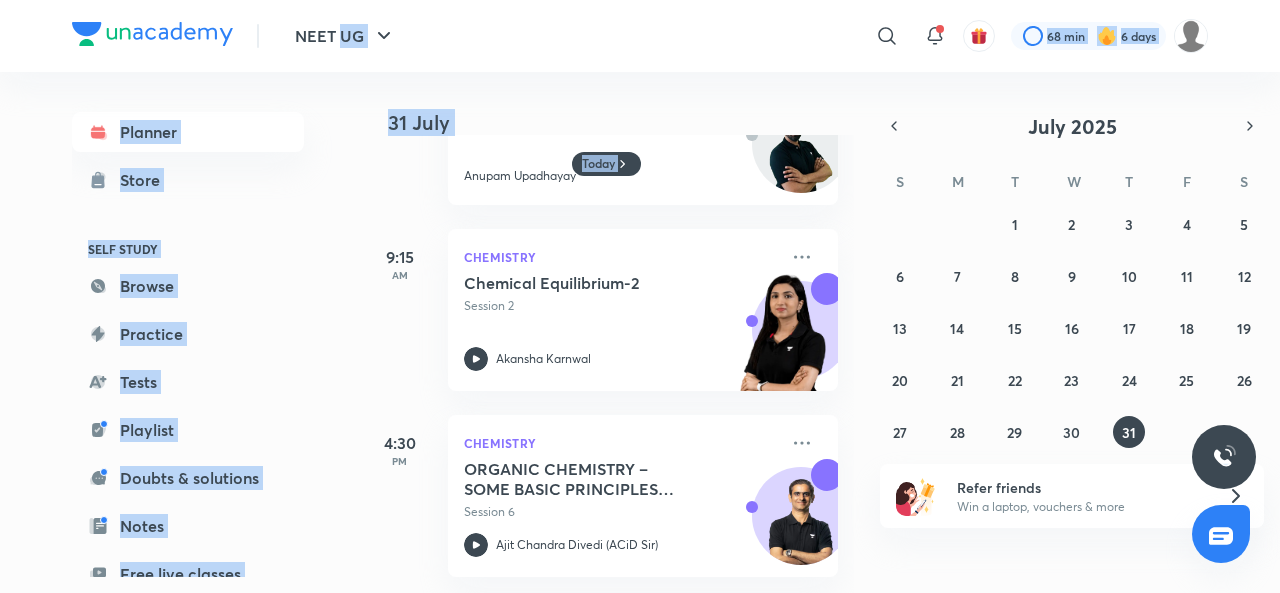 drag, startPoint x: 841, startPoint y: 71, endPoint x: 847, endPoint y: 81, distance: 11.661903 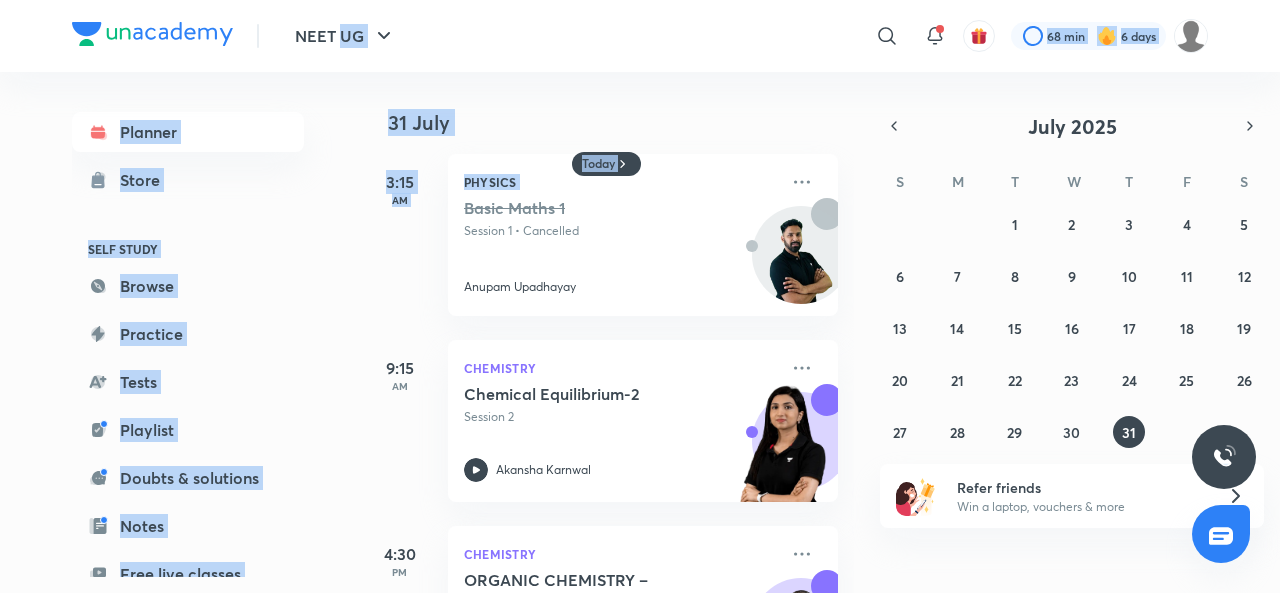 scroll, scrollTop: 0, scrollLeft: 0, axis: both 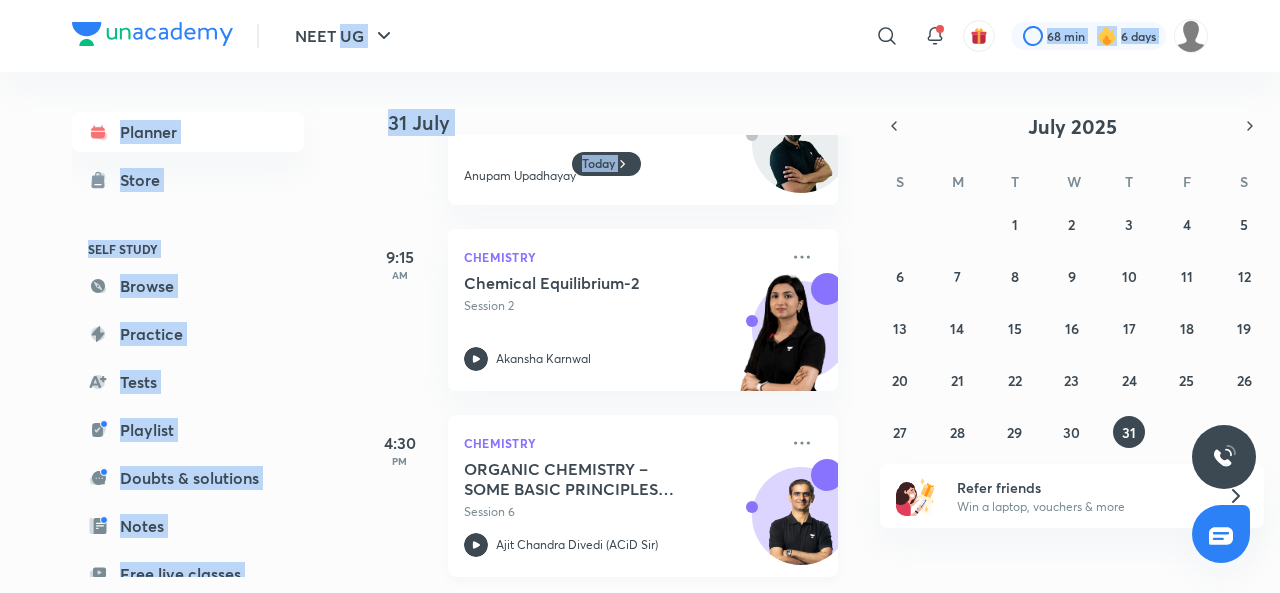 click 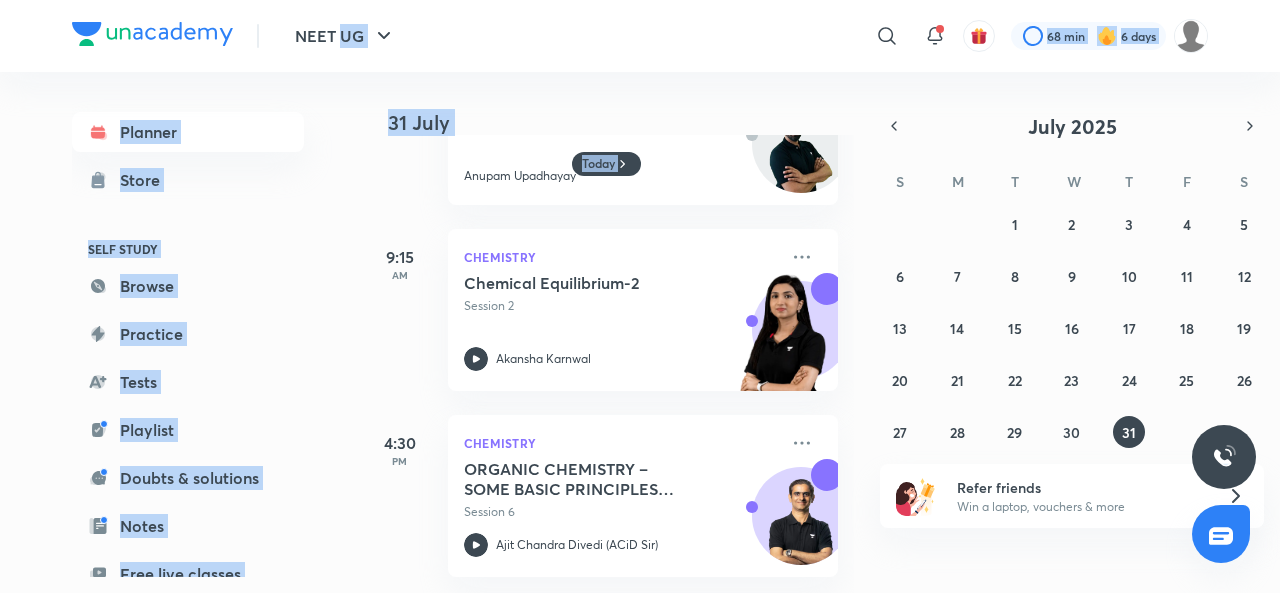 click on "31 July" at bounding box center [623, 123] 